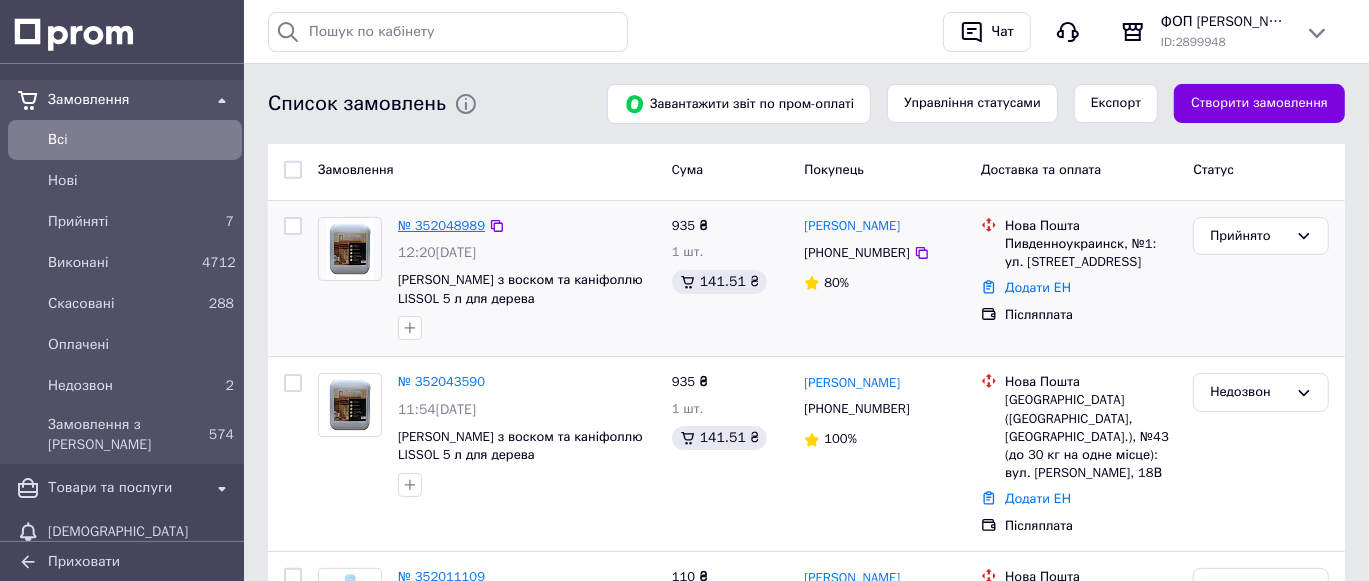 scroll, scrollTop: 124, scrollLeft: 0, axis: vertical 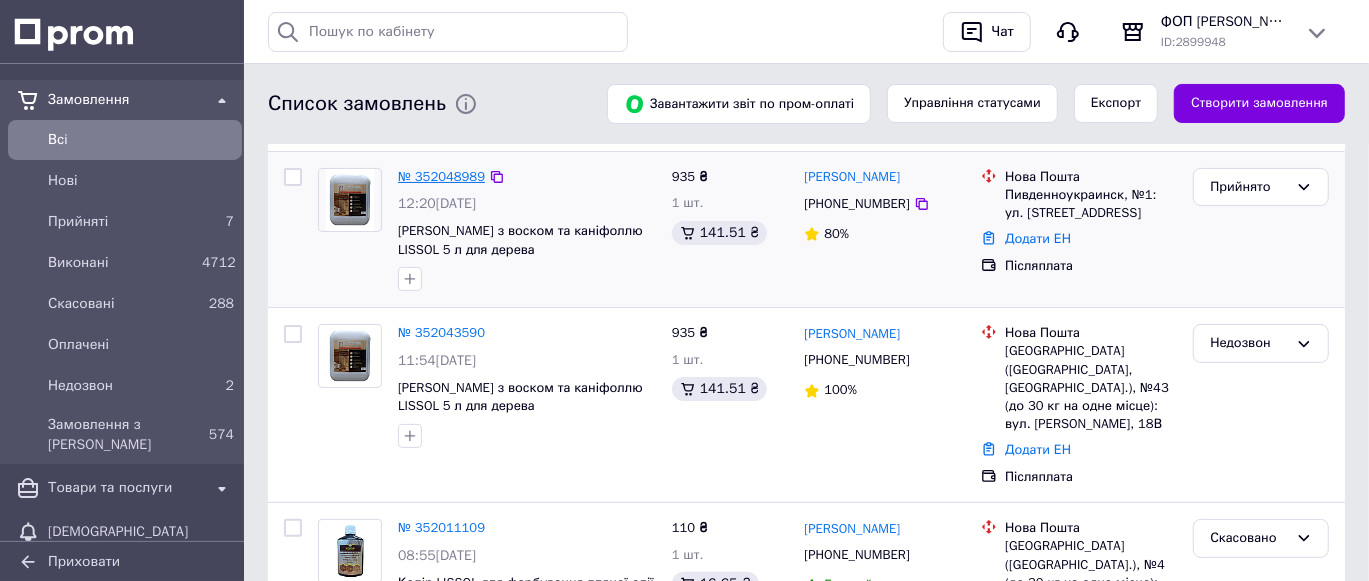 click on "№ 352048989" at bounding box center (441, 176) 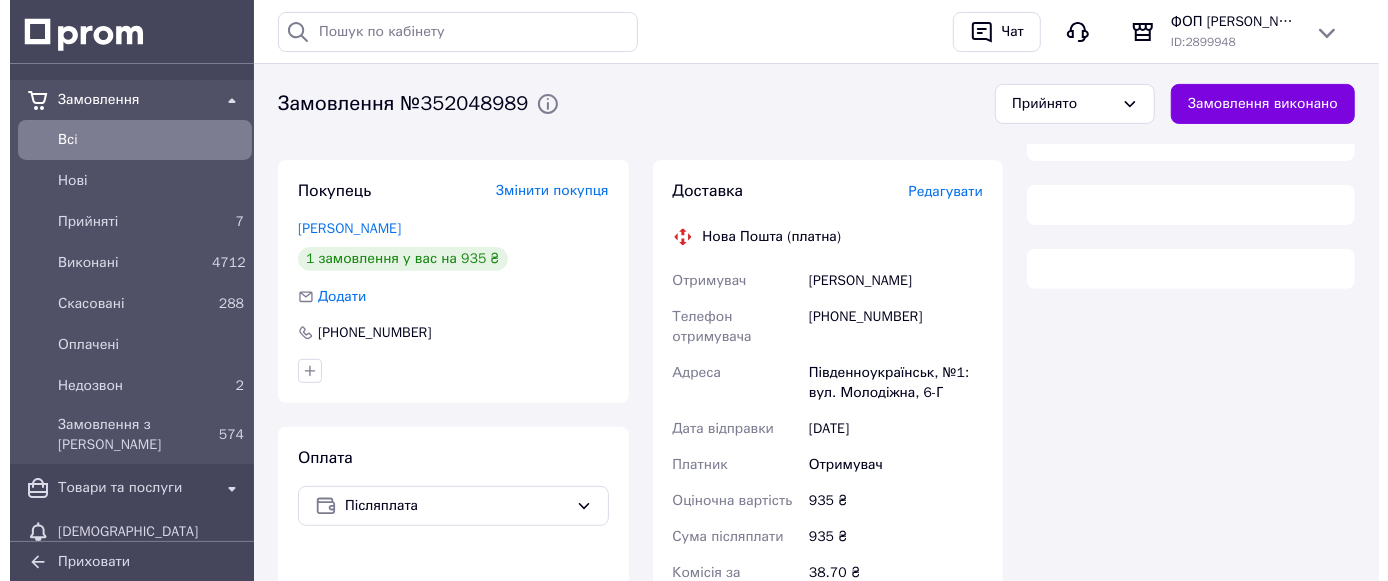 scroll, scrollTop: 374, scrollLeft: 0, axis: vertical 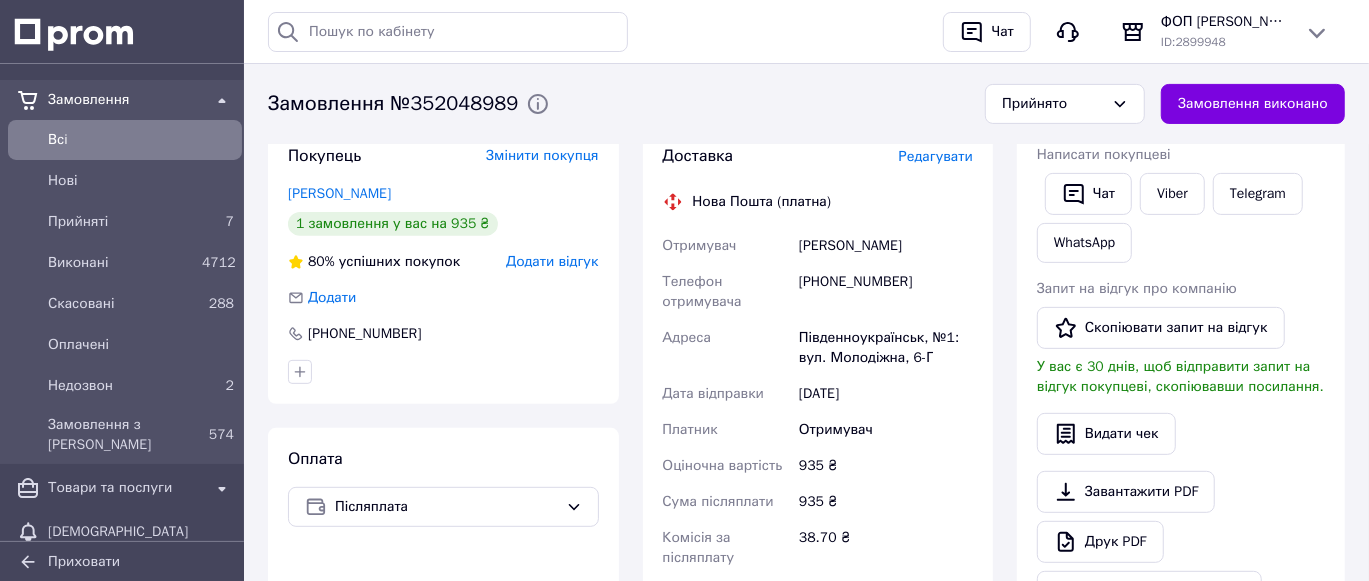 click on "Редагувати" at bounding box center [936, 156] 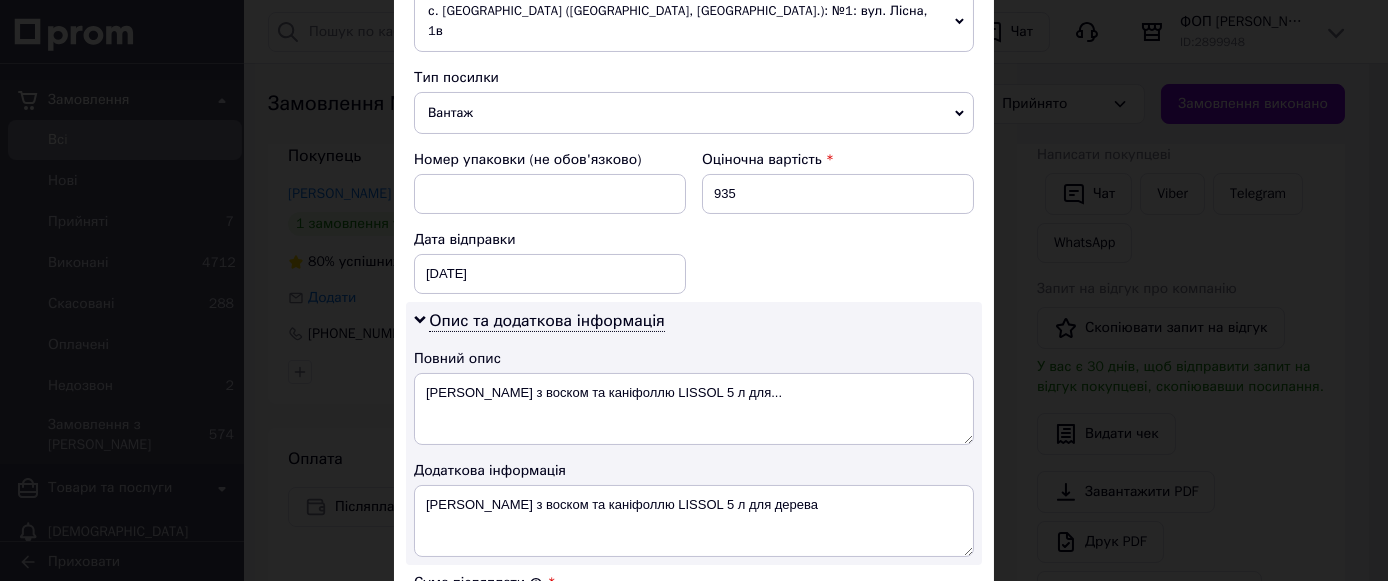 scroll, scrollTop: 750, scrollLeft: 0, axis: vertical 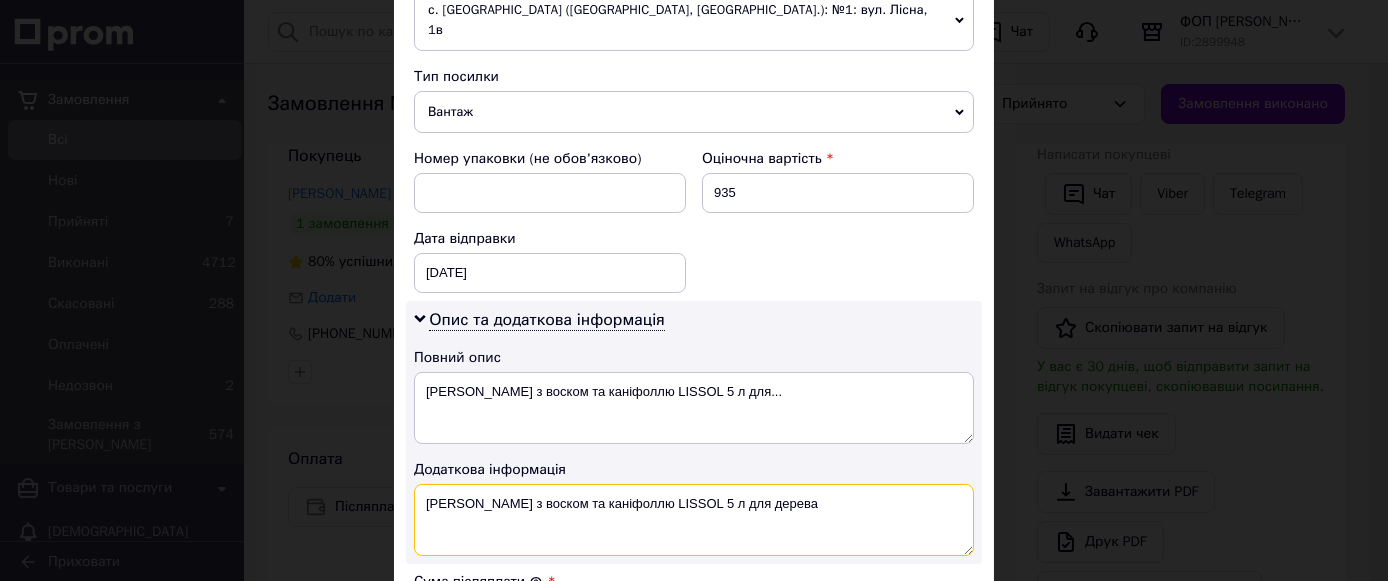 drag, startPoint x: 707, startPoint y: 477, endPoint x: 786, endPoint y: 479, distance: 79.025314 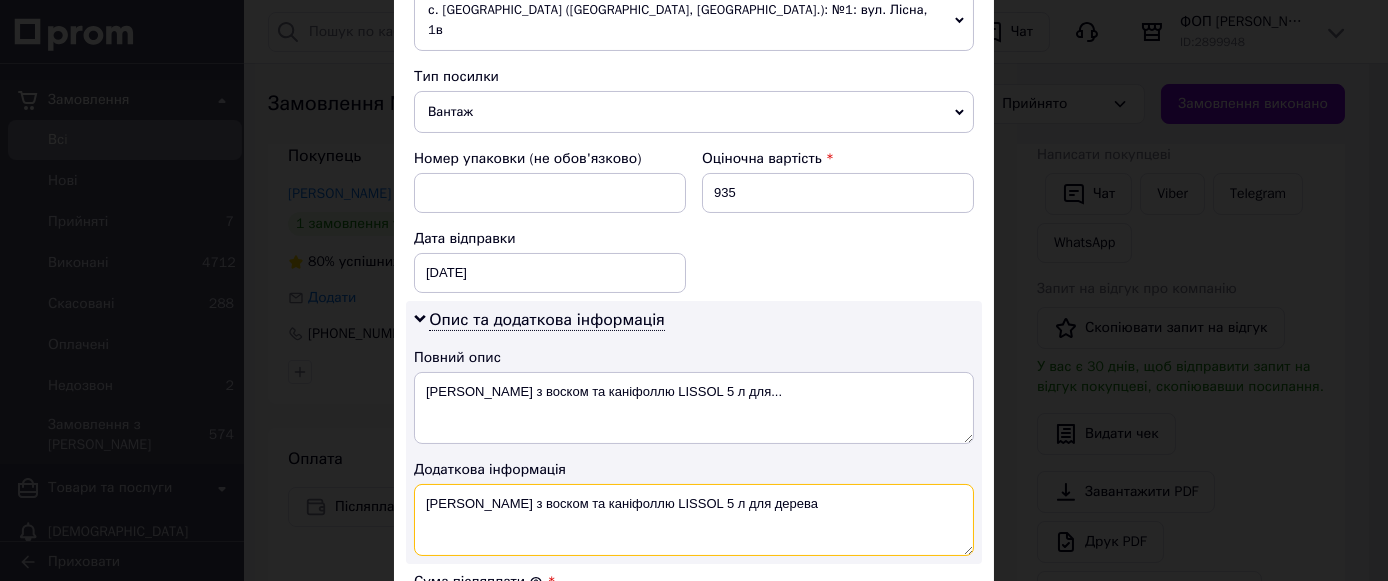 click on "[PERSON_NAME] з воском та каніфоллю LISSOL 5 л для дерева" at bounding box center [694, 520] 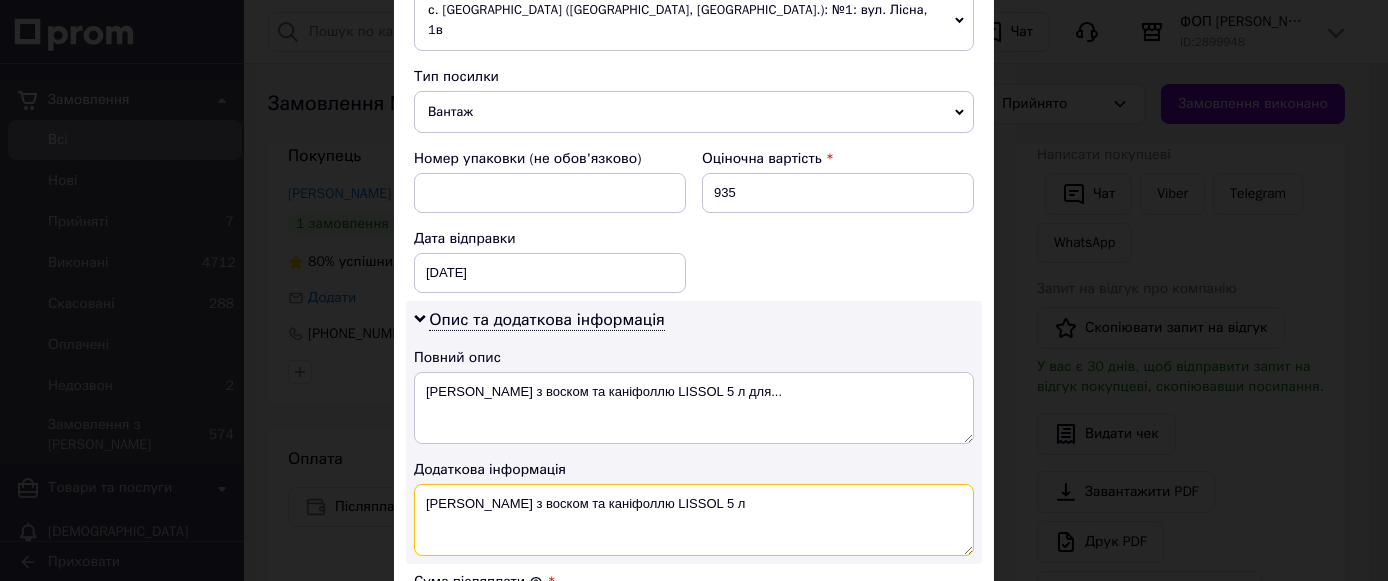 drag, startPoint x: 725, startPoint y: 482, endPoint x: 424, endPoint y: 484, distance: 301.00665 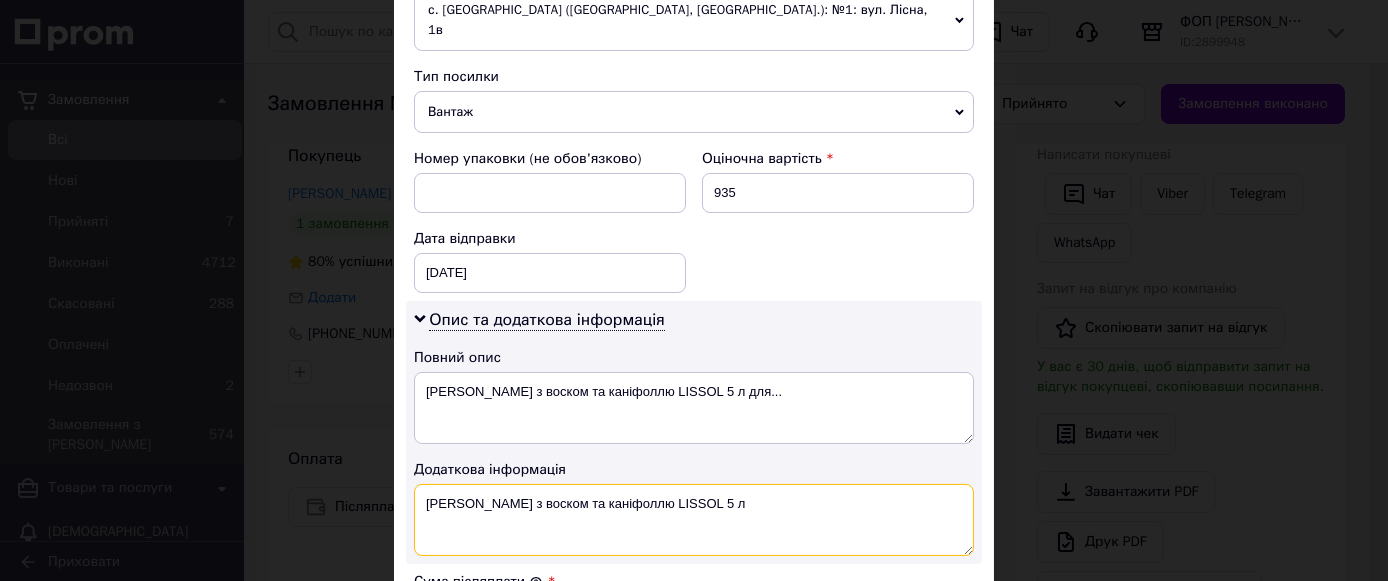 click on "[PERSON_NAME] з воском та каніфоллю LISSOL 5 л" at bounding box center [694, 520] 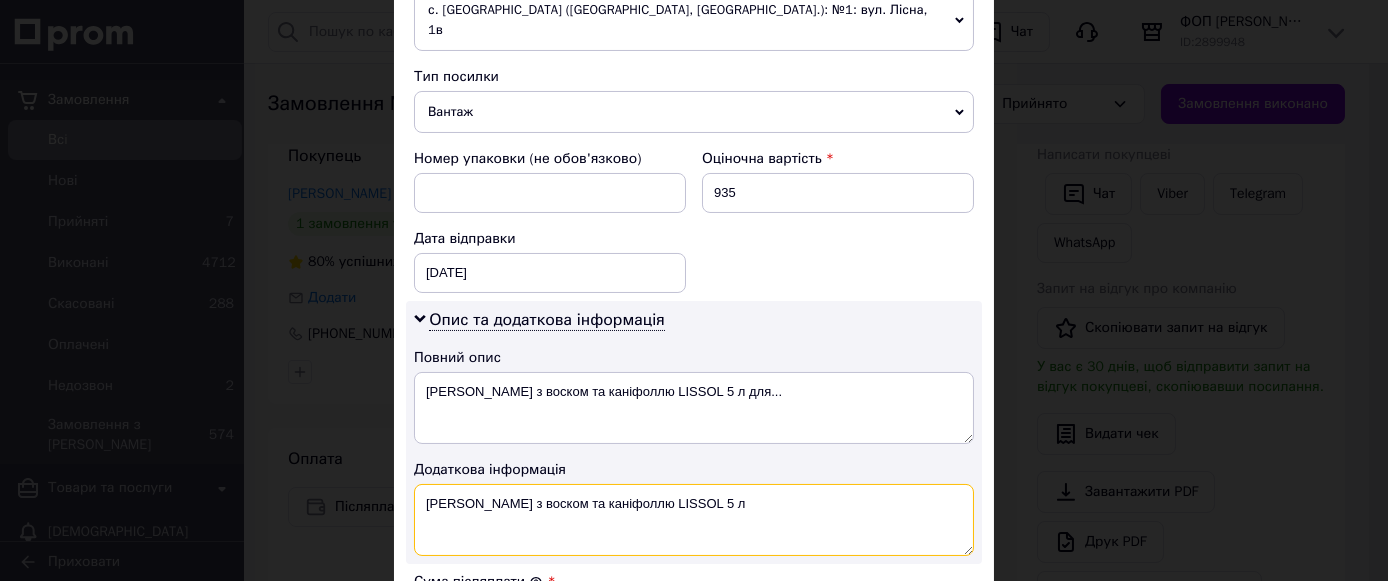 type on "[PERSON_NAME] з воском та каніфоллю LISSOL 5 л" 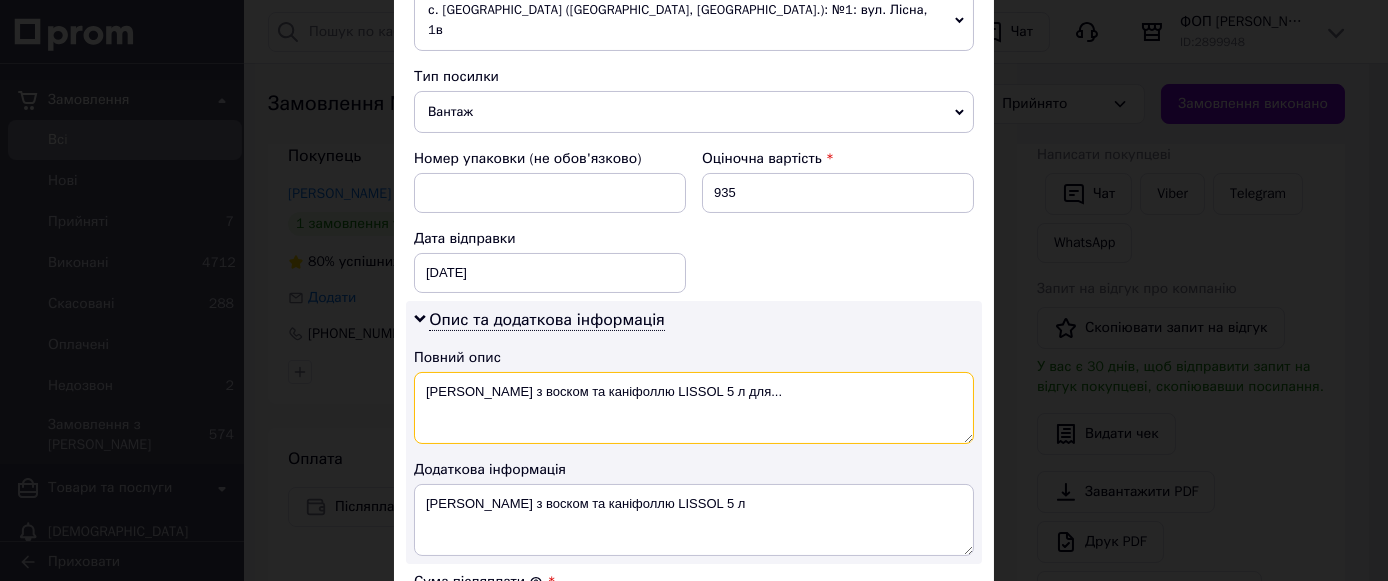 drag, startPoint x: 779, startPoint y: 362, endPoint x: 400, endPoint y: 394, distance: 380.3485 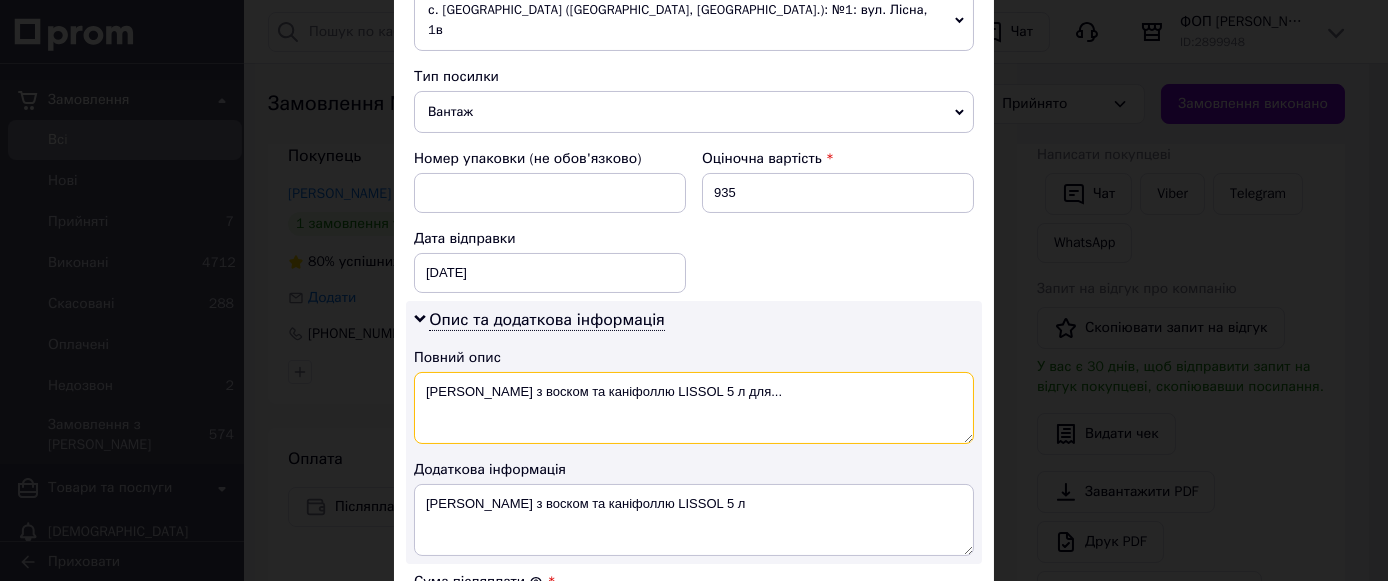 click on "Спосіб доставки Нова Пошта (платна) Платник Отримувач Відправник Прізвище отримувача Каретний Ім'я отримувача [PERSON_NAME] батькові отримувача Телефон отримувача [PHONE_NUMBER] Тип доставки У відділенні Кур'єром В поштоматі Місто Південноукраїнськ Відділення №1: вул. Молодіжна, 6-Г Місце відправки с. [GEOGRAPHIC_DATA] ([GEOGRAPHIC_DATA], [GEOGRAPHIC_DATA].): №1: вул. Лісна, 1в Немає збігів. Спробуйте змінити умови пошуку Додати ще місце відправки Тип посилки Вантаж Документи Номер упаковки (не обов'язково) Оціночна вартість 935 Дата відправки [DATE] < 2025 > < Июль > Пн" at bounding box center [694, 145] 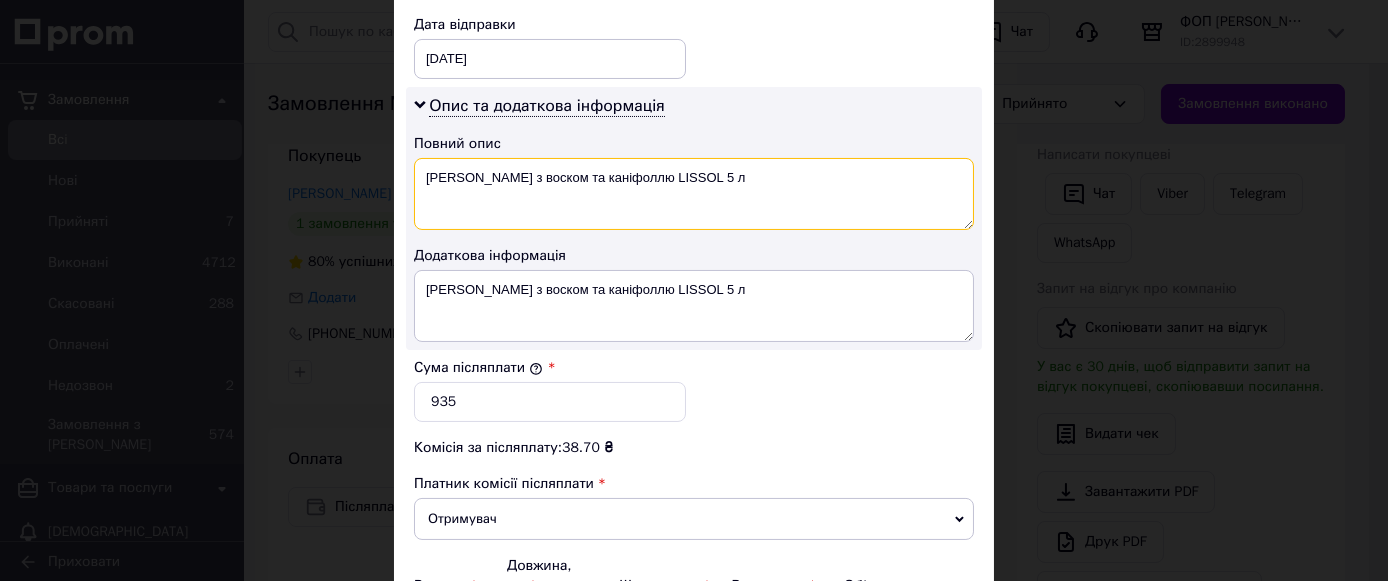 scroll, scrollTop: 1000, scrollLeft: 0, axis: vertical 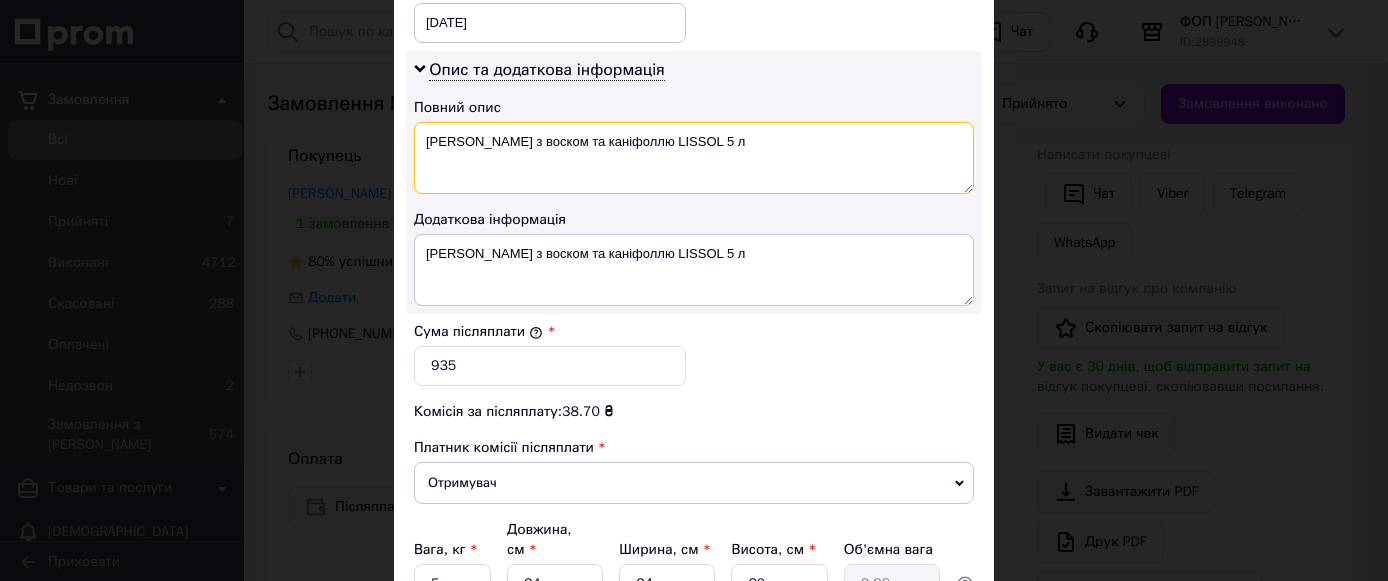 type on "[PERSON_NAME] з воском та каніфоллю LISSOL 5 л" 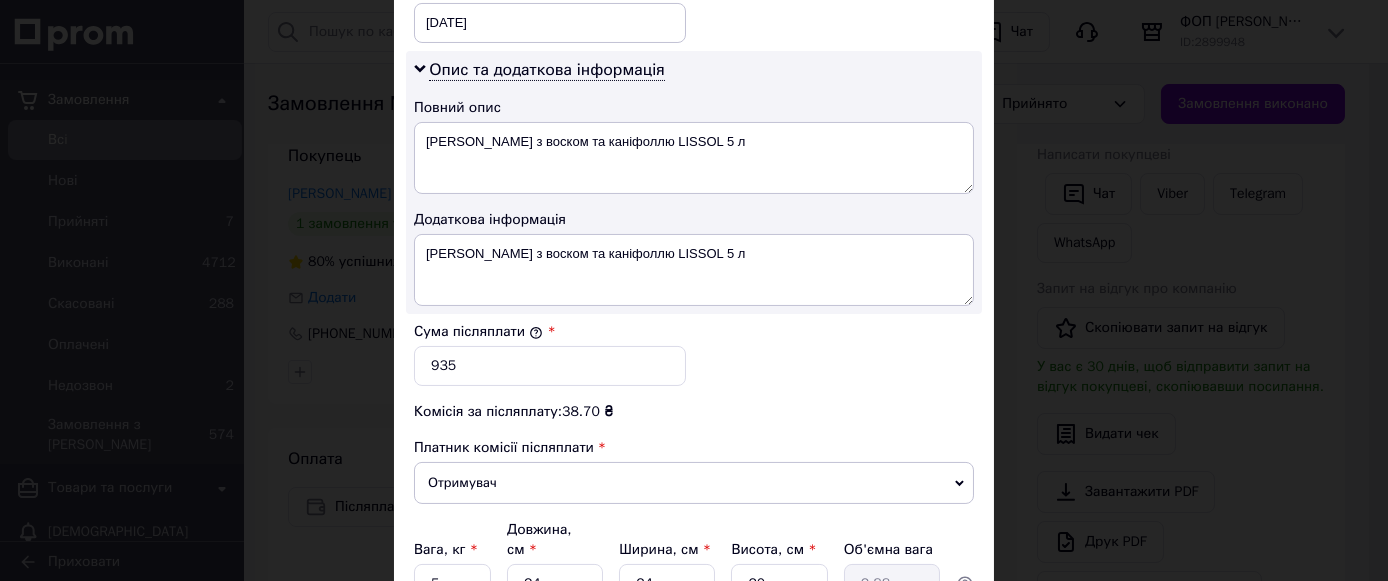 click 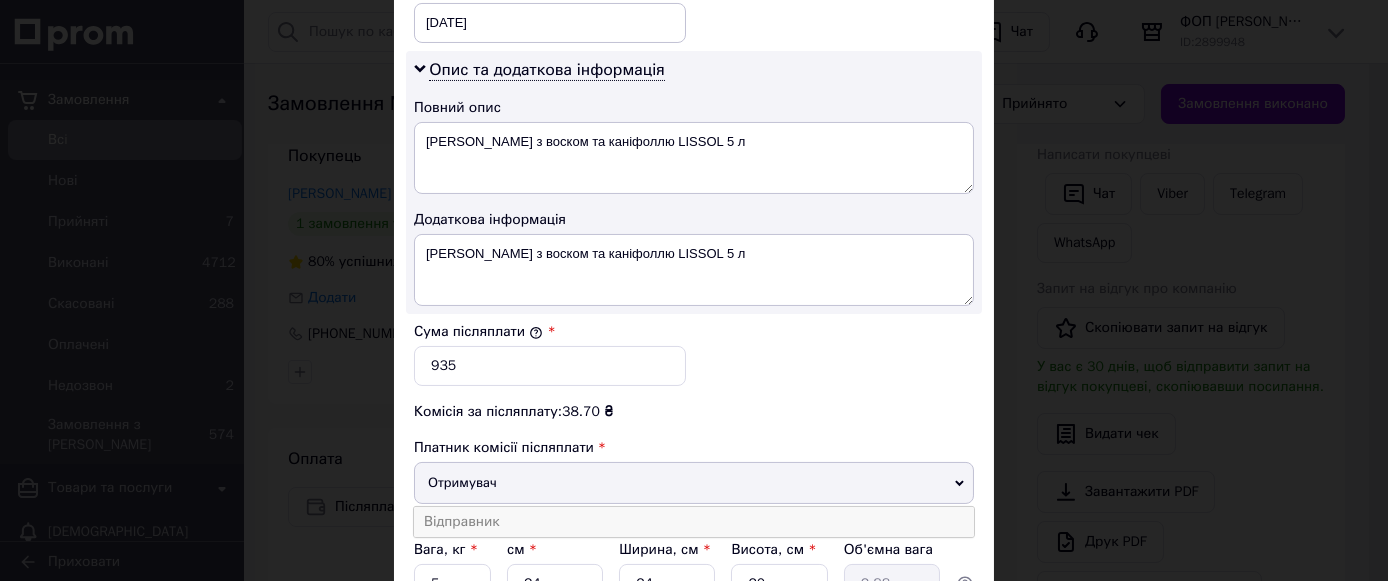 click on "Відправник" at bounding box center [694, 522] 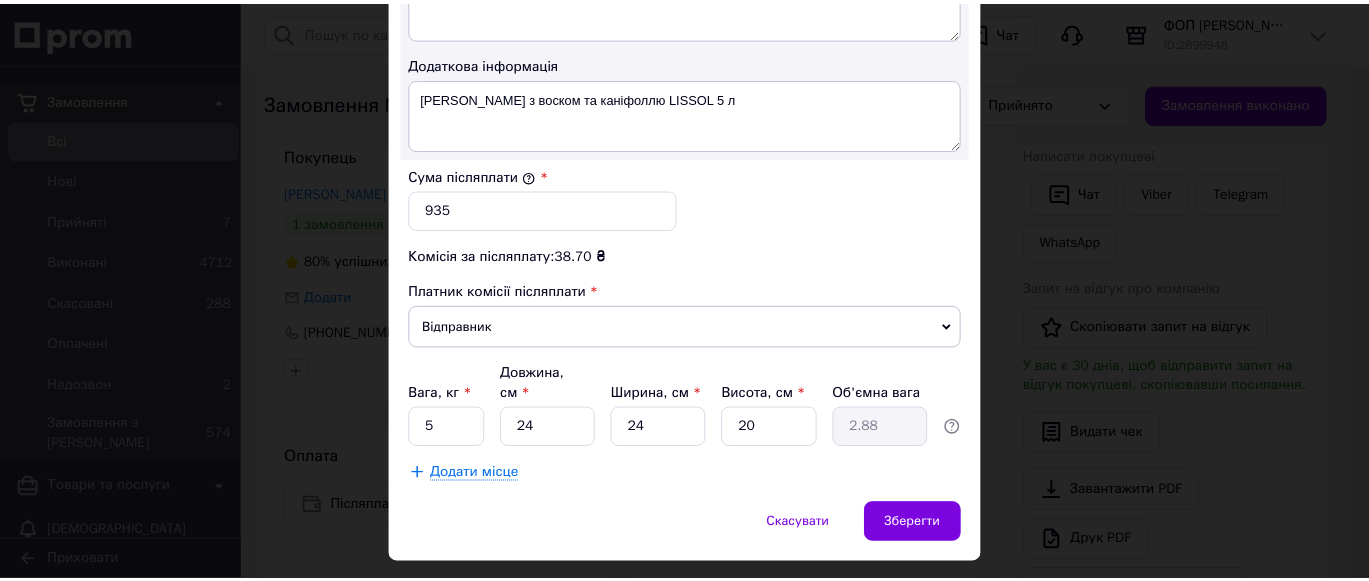 scroll, scrollTop: 1158, scrollLeft: 0, axis: vertical 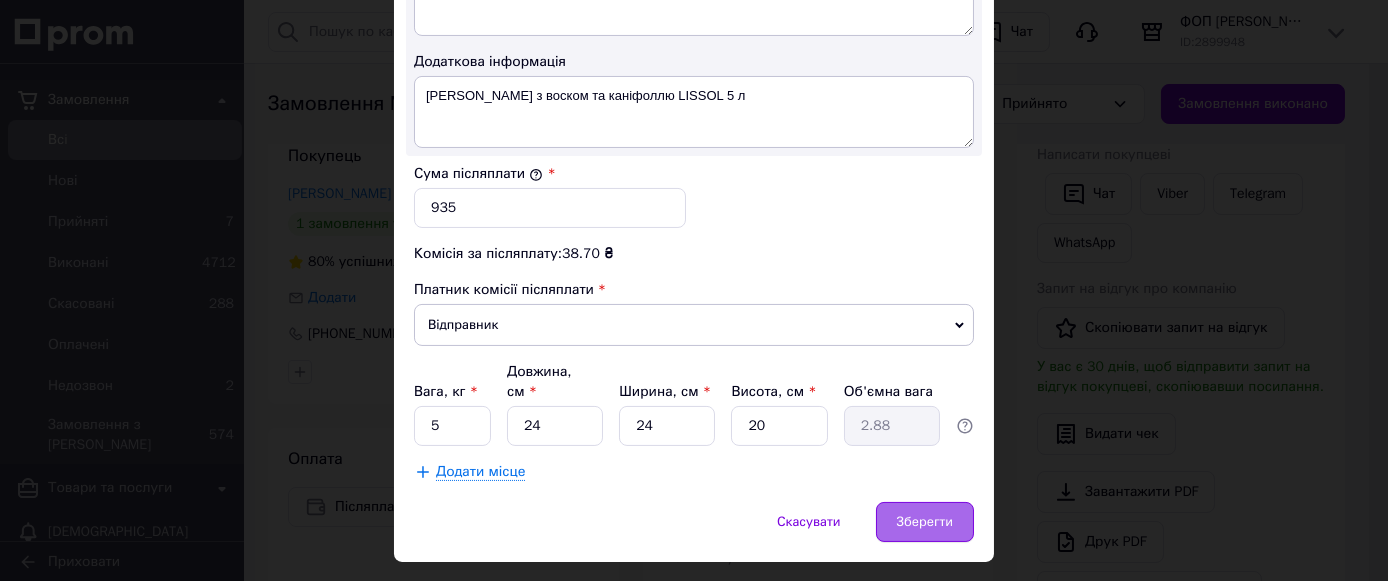 click on "Зберегти" at bounding box center [925, 522] 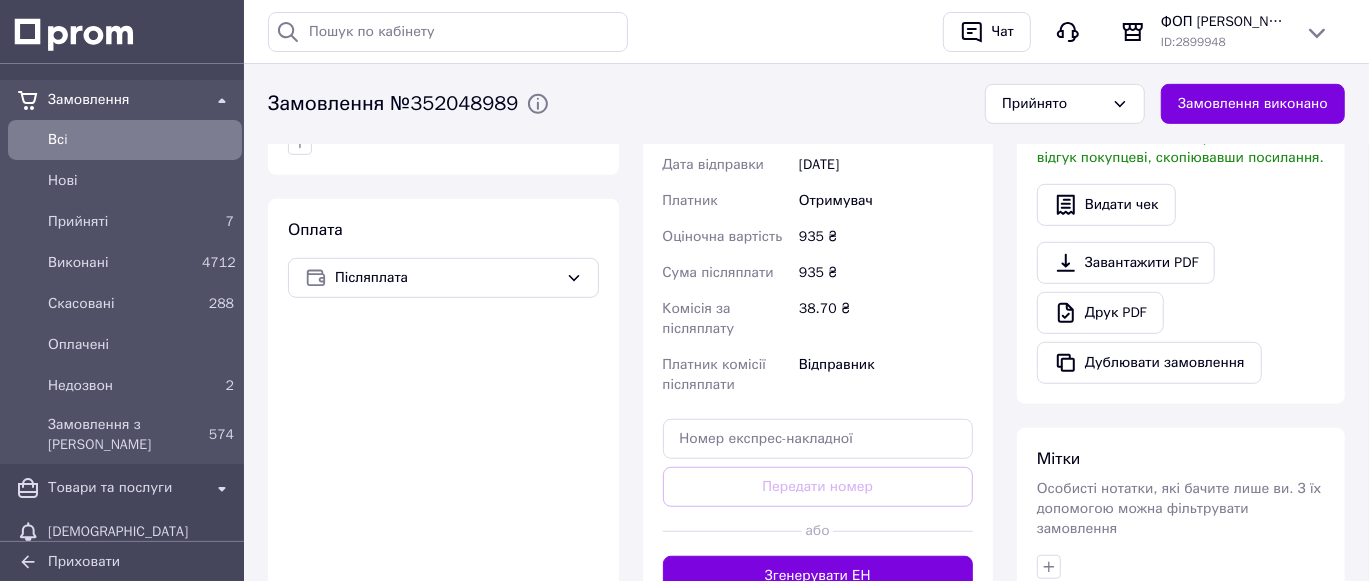 scroll, scrollTop: 875, scrollLeft: 0, axis: vertical 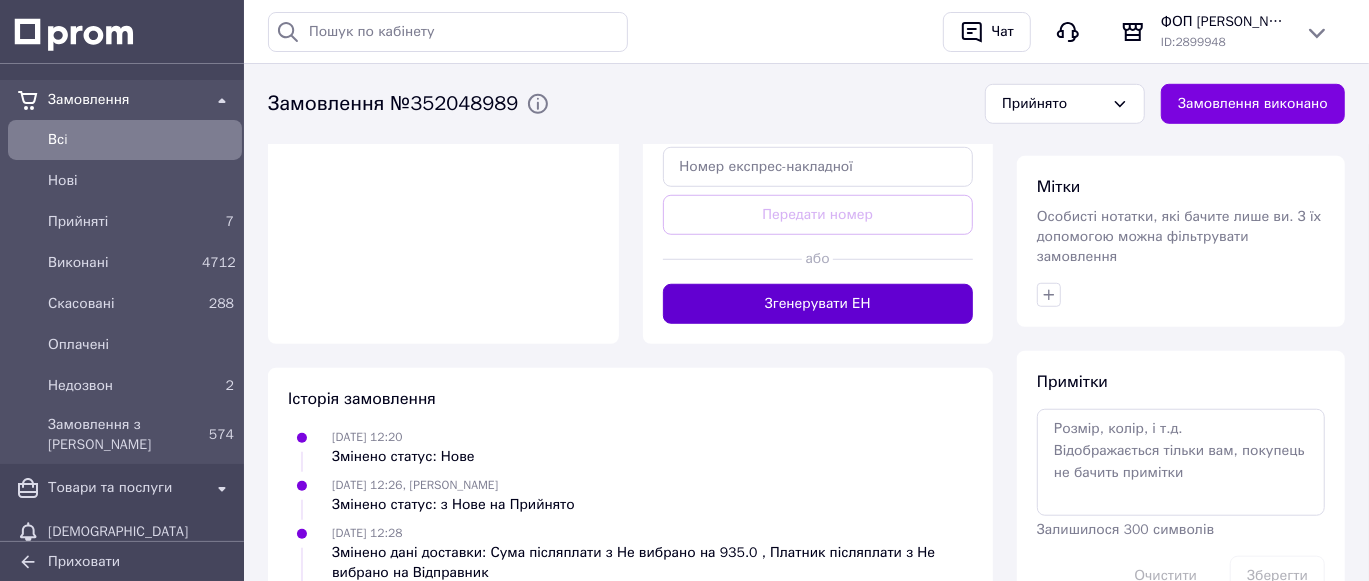 click on "Згенерувати ЕН" at bounding box center (818, 304) 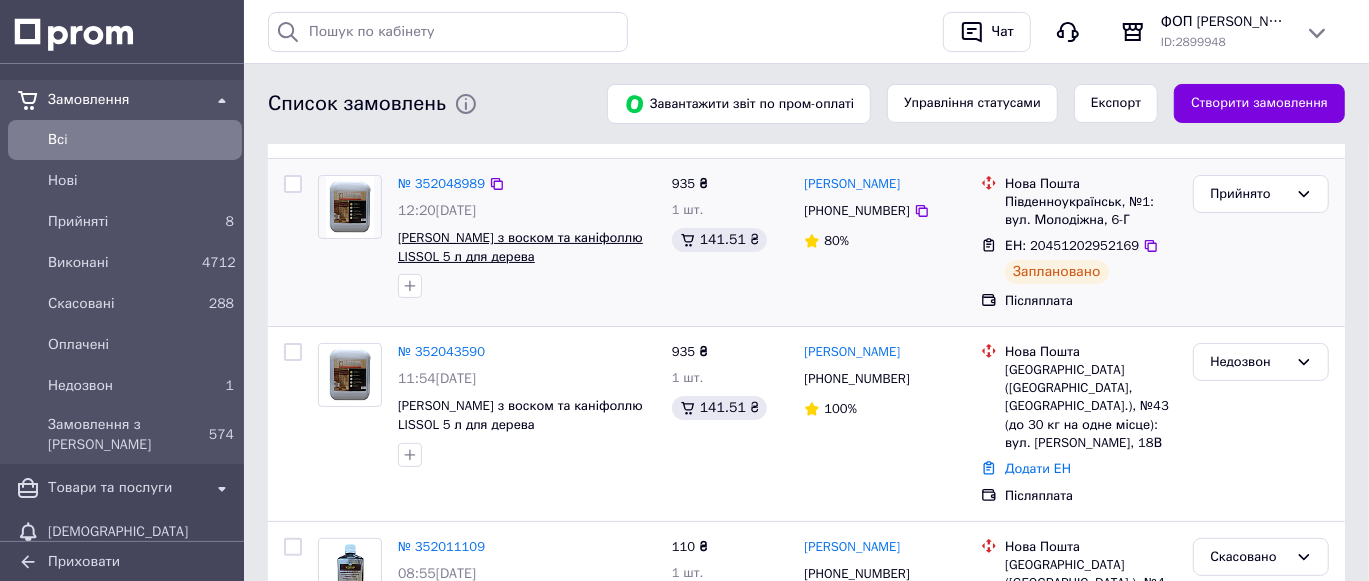 scroll, scrollTop: 124, scrollLeft: 0, axis: vertical 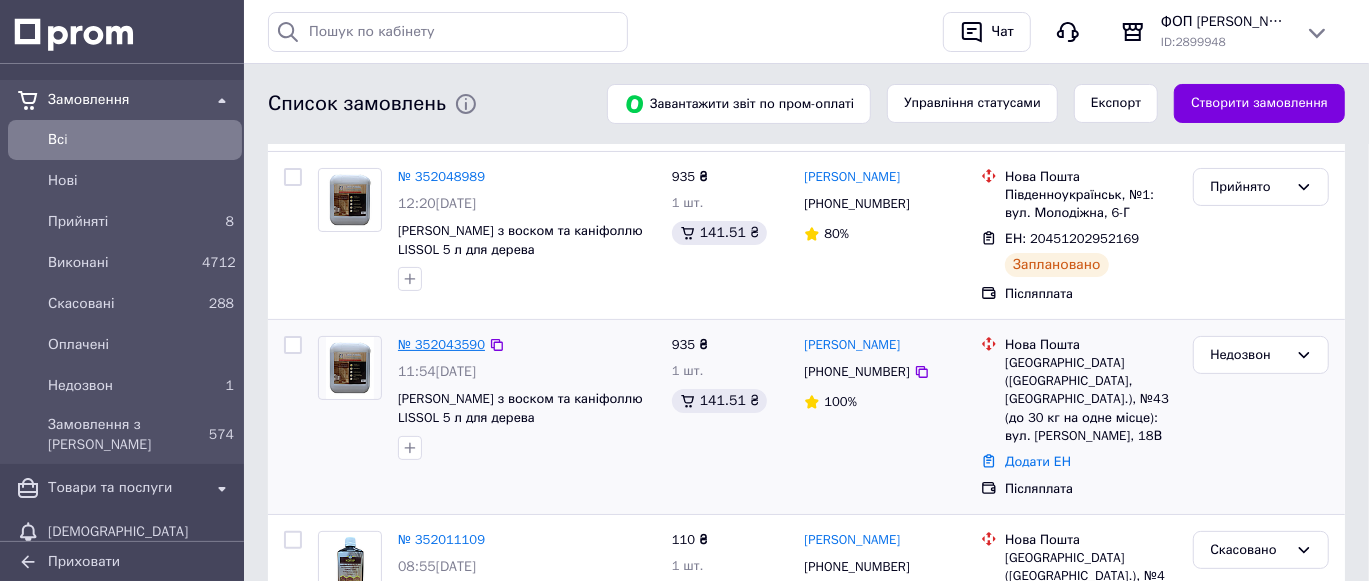 click on "№ 352043590" at bounding box center [441, 344] 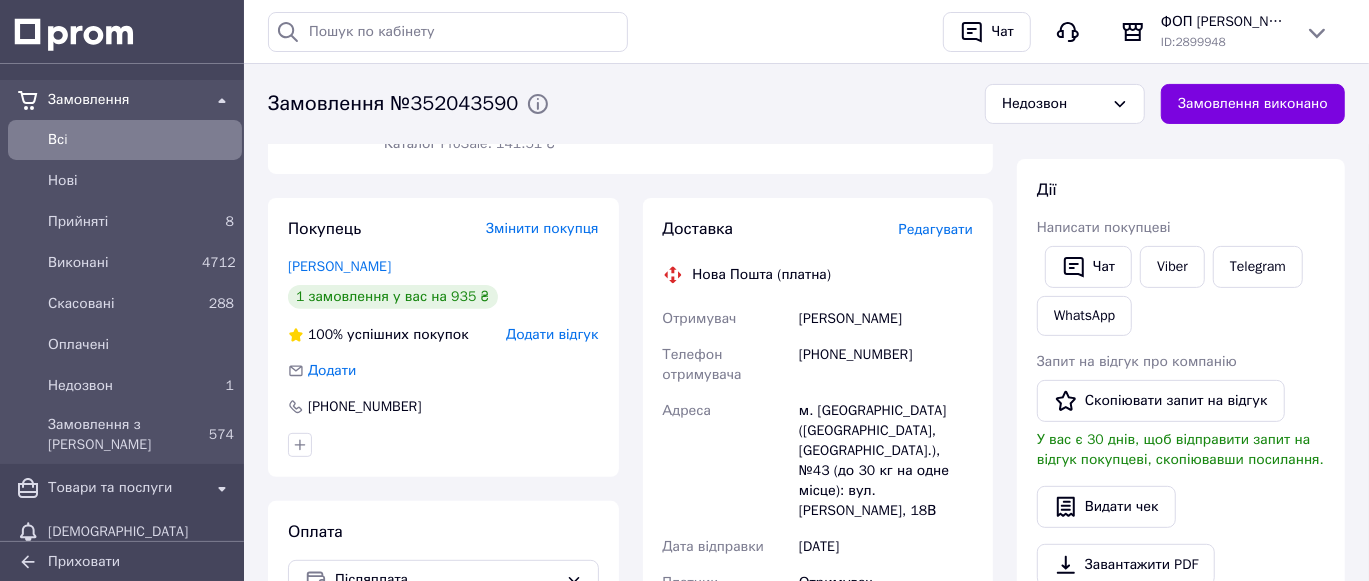 scroll, scrollTop: 249, scrollLeft: 0, axis: vertical 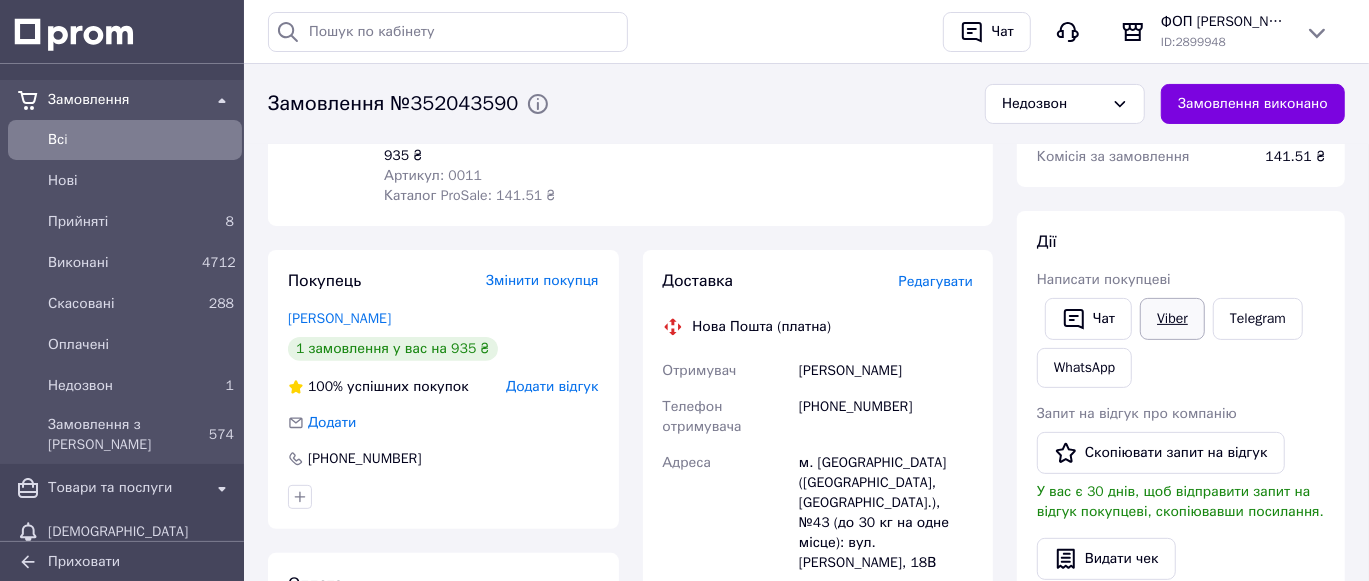 click on "Viber" at bounding box center [1172, 319] 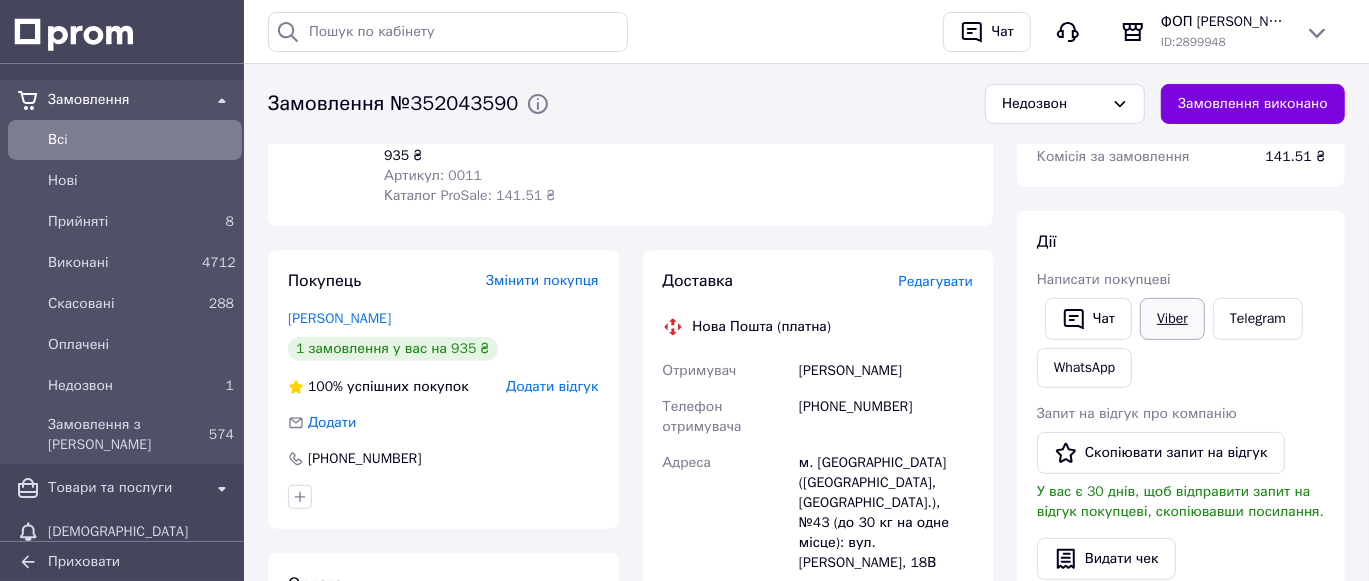 click on "Viber" at bounding box center [1172, 319] 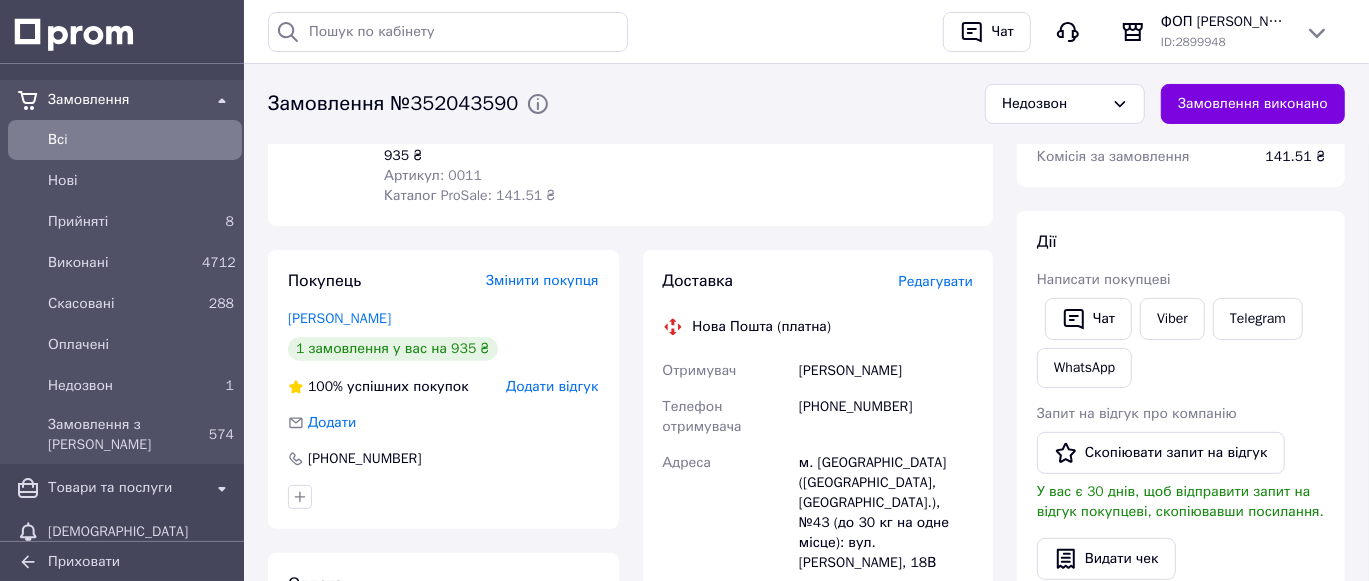 drag, startPoint x: 920, startPoint y: 373, endPoint x: 858, endPoint y: 373, distance: 62 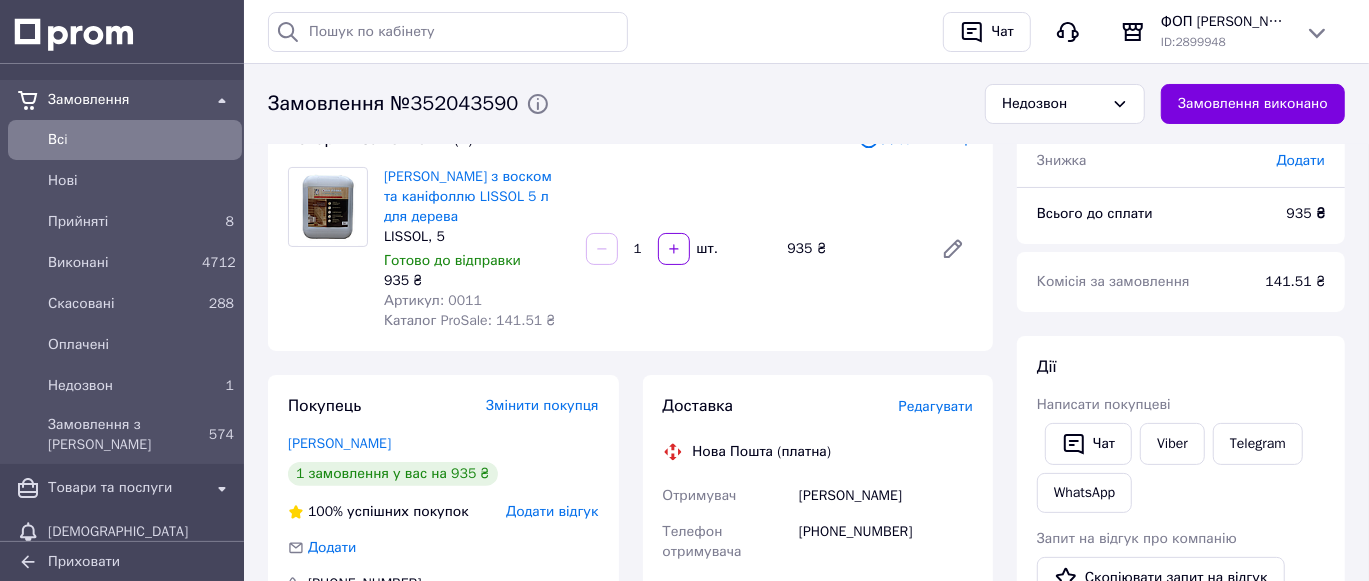 scroll, scrollTop: 0, scrollLeft: 0, axis: both 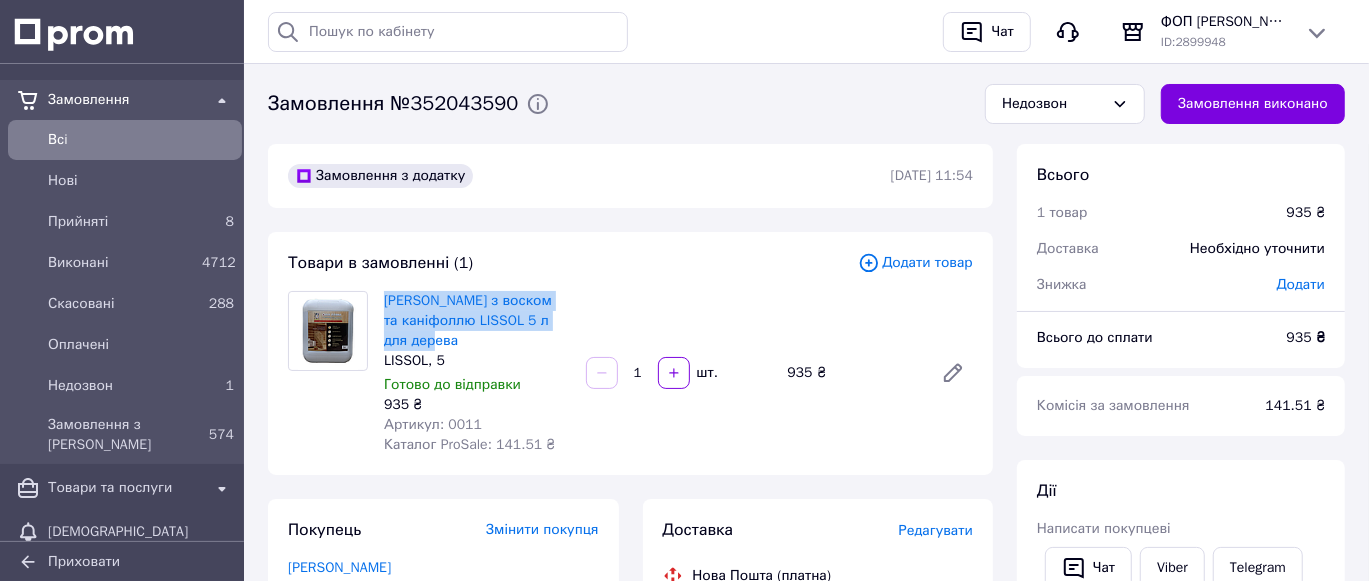 drag, startPoint x: 376, startPoint y: 292, endPoint x: 532, endPoint y: 349, distance: 166.08733 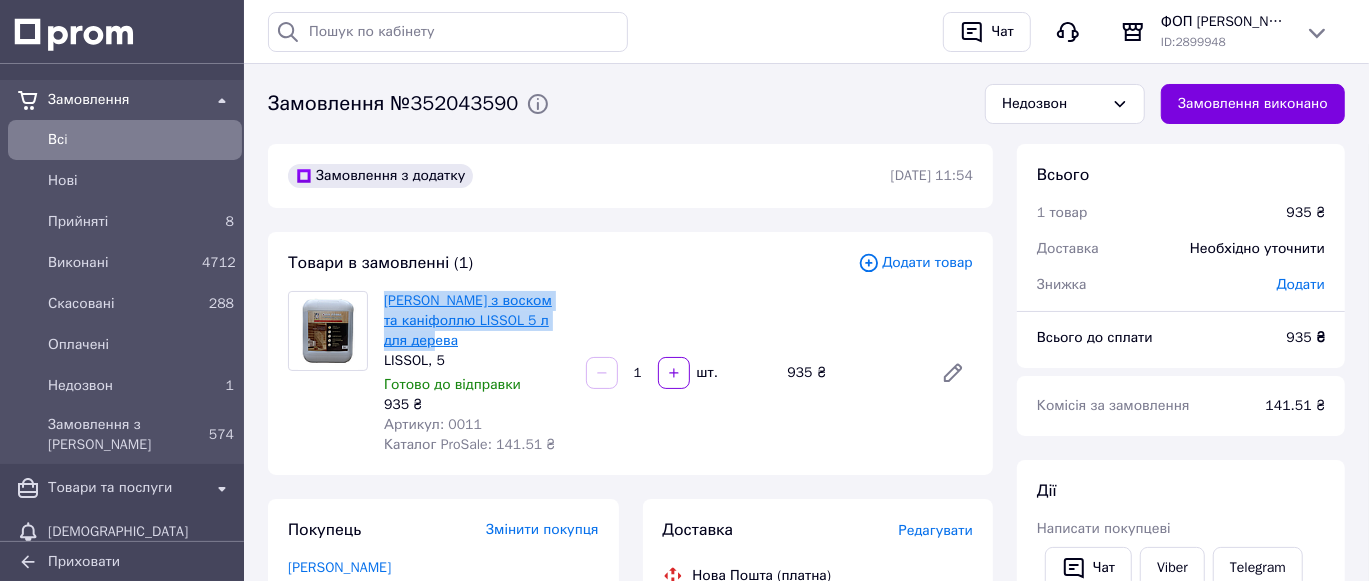 copy on "[PERSON_NAME] з воском та каніфоллю LISSOL 5 л для дерева" 